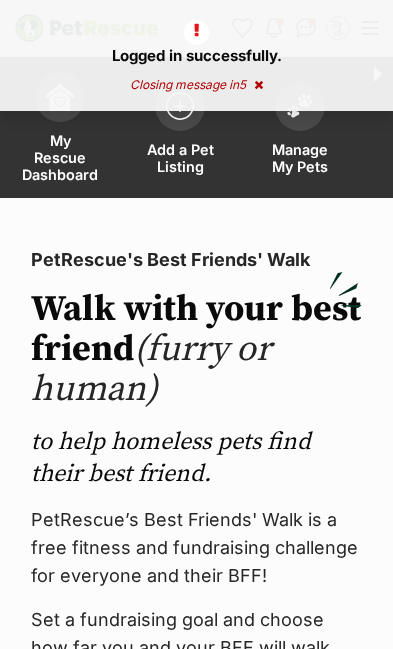 scroll, scrollTop: 0, scrollLeft: 0, axis: both 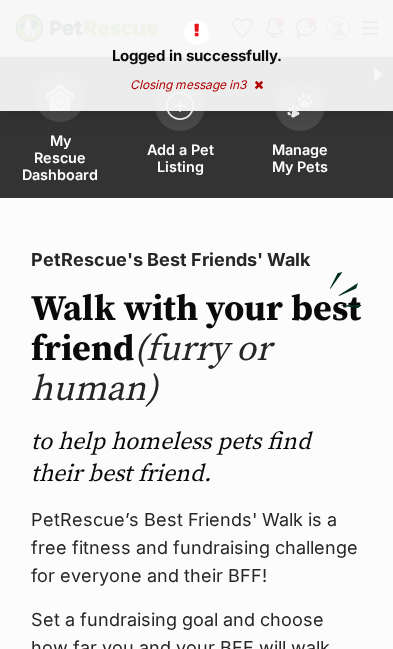 click on "My Rescue Dashboard" at bounding box center (60, 157) 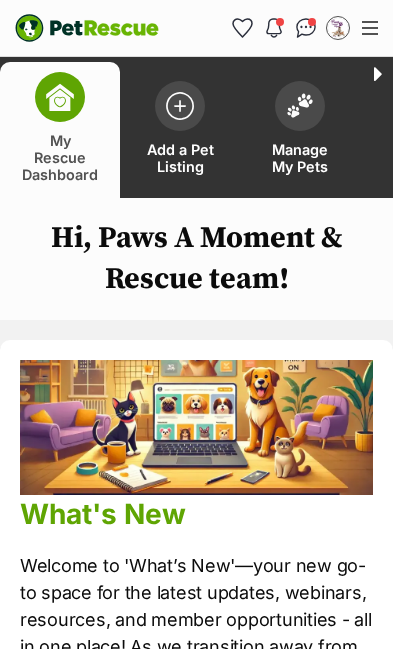 scroll, scrollTop: 0, scrollLeft: 0, axis: both 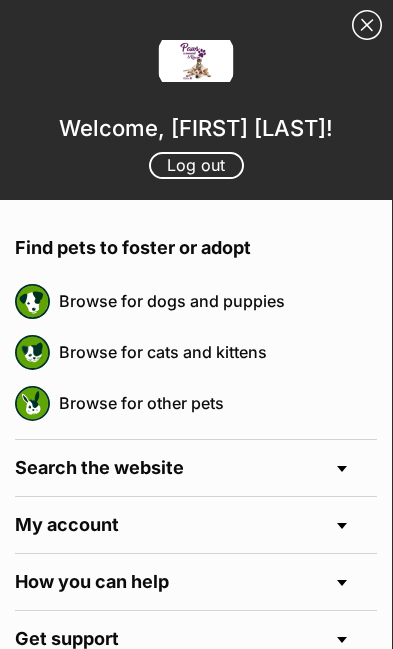 click on "Close Sidebar" at bounding box center (367, 25) 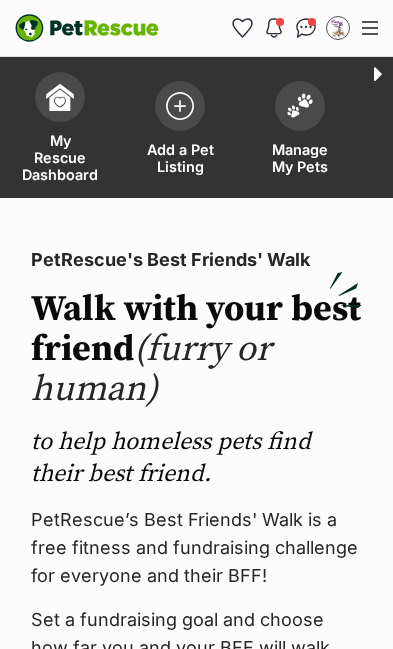 scroll, scrollTop: 0, scrollLeft: 0, axis: both 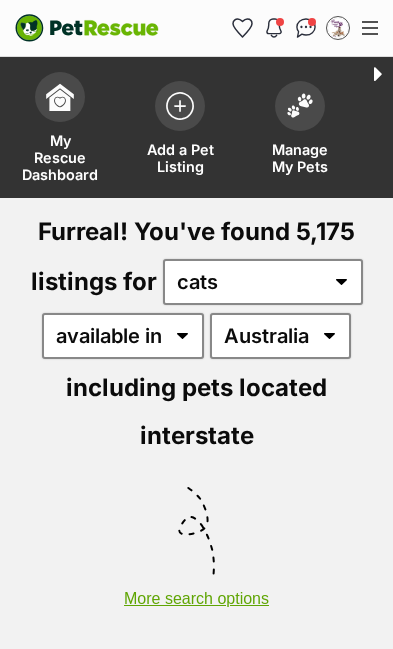click on "More search options" at bounding box center [196, 534] 